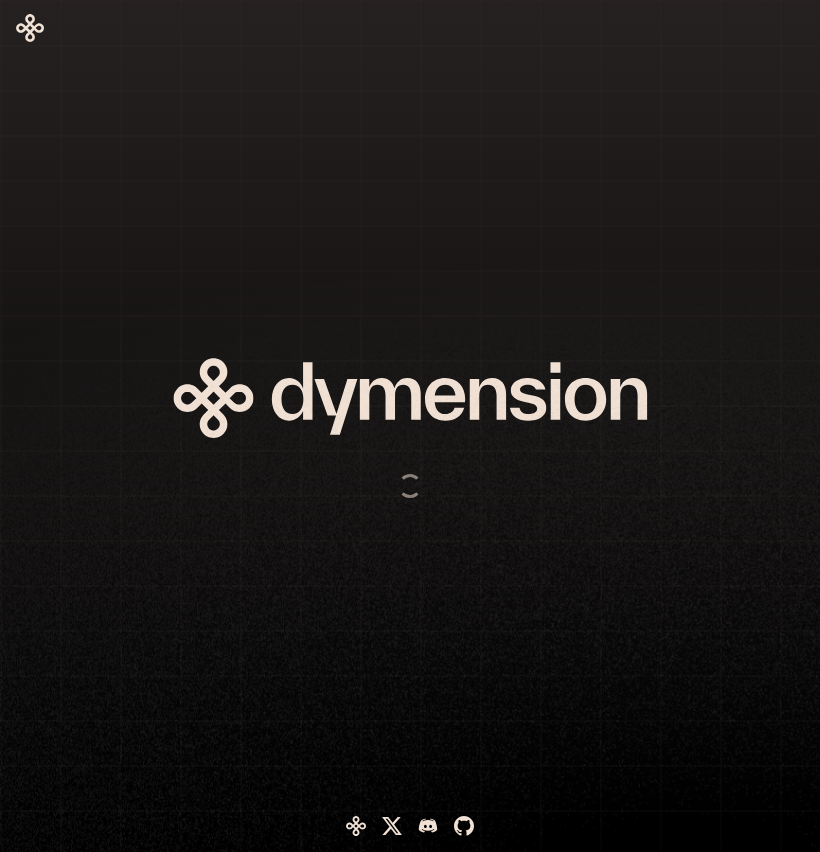 scroll, scrollTop: 0, scrollLeft: 0, axis: both 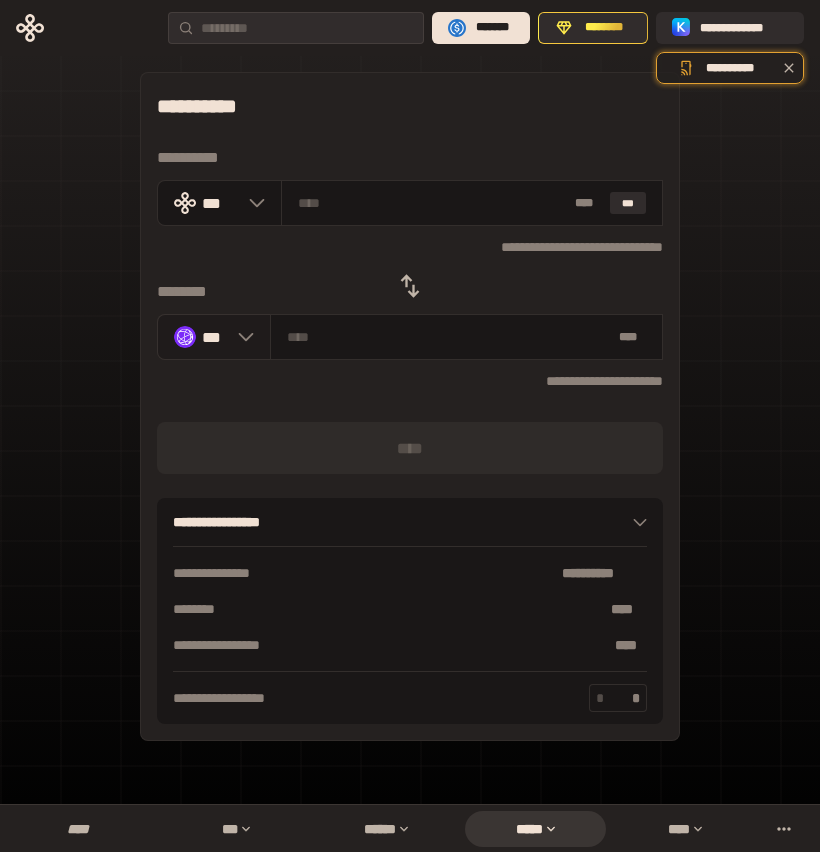 click 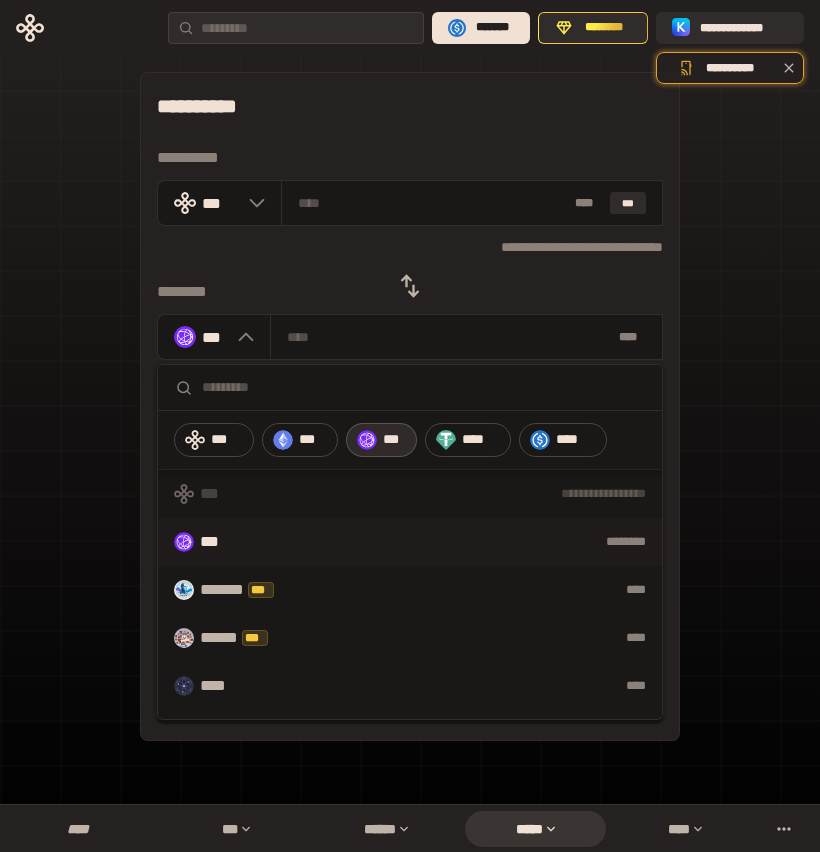 click at bounding box center (424, 387) 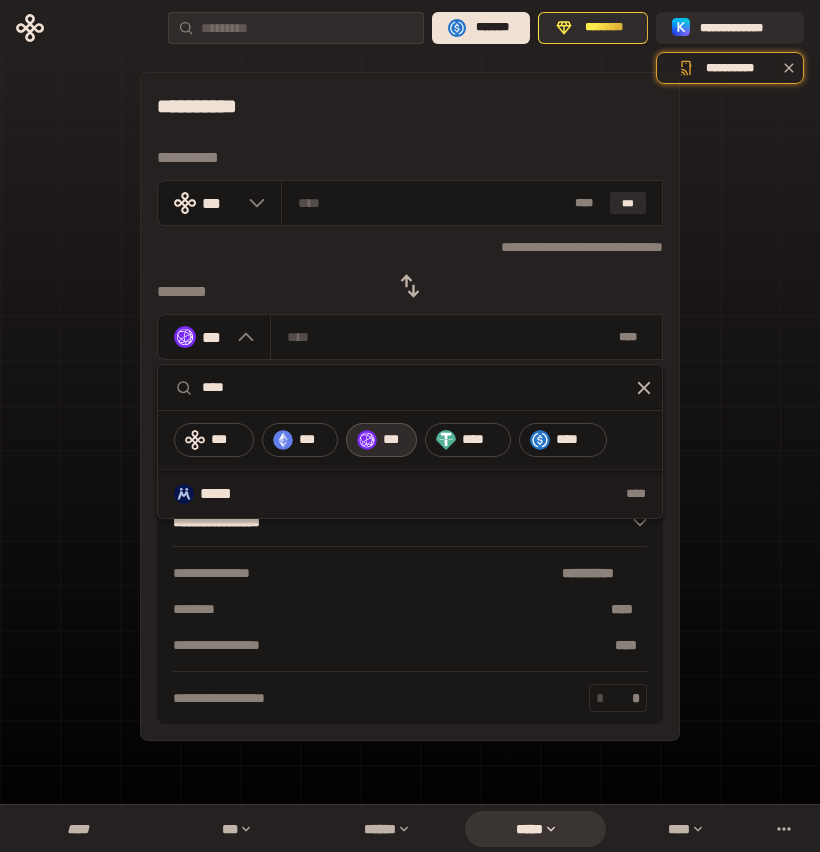 type on "****" 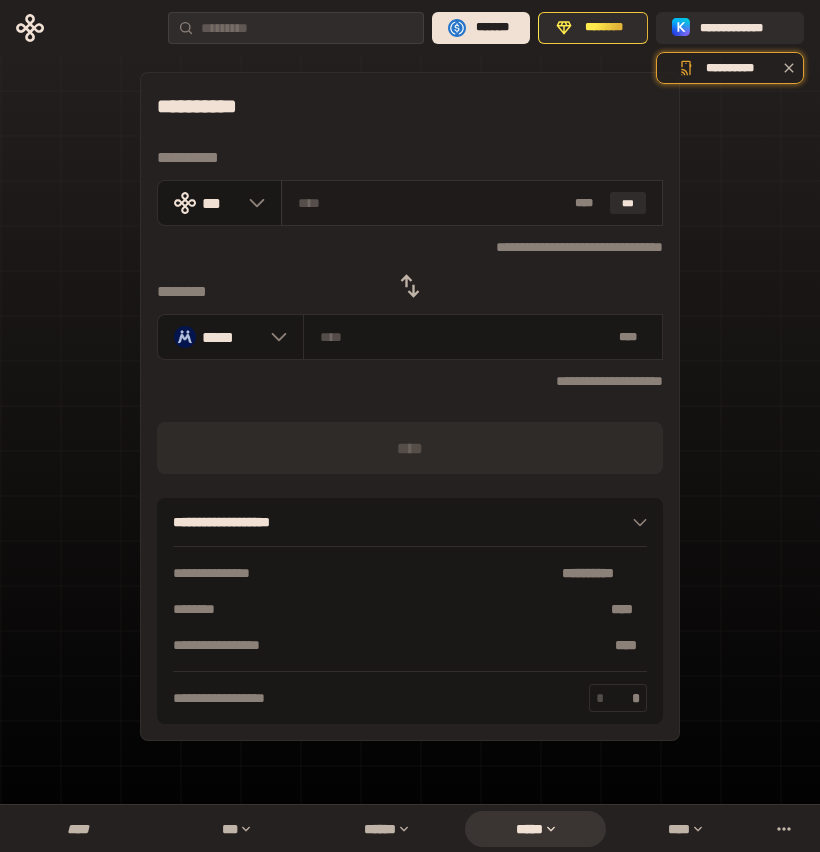 click on "* ** ***" at bounding box center [472, 203] 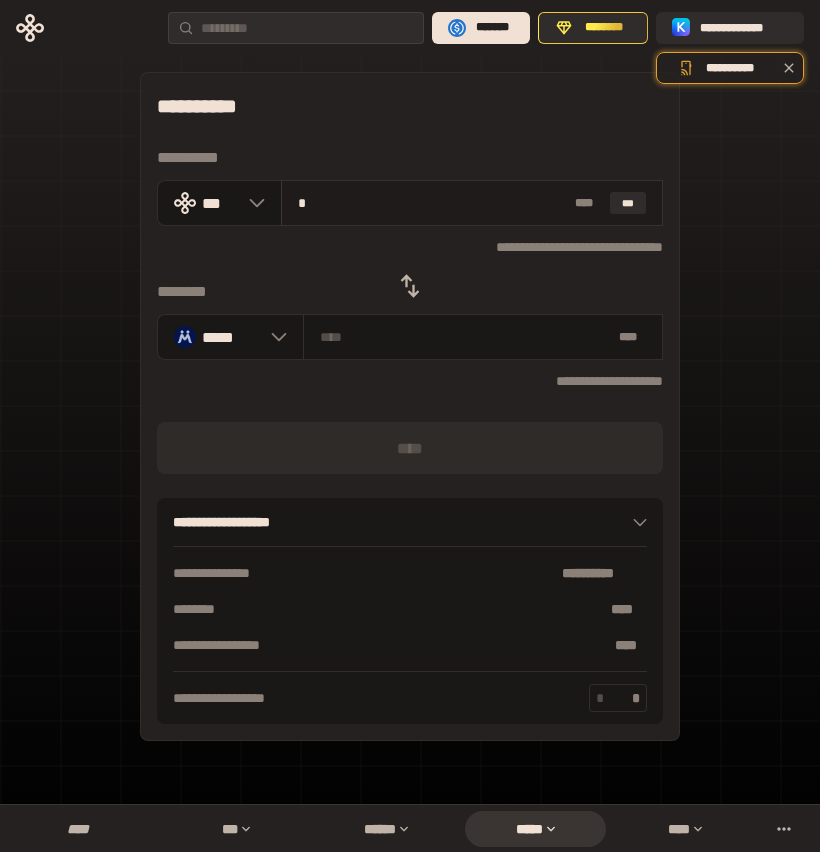 type on "**********" 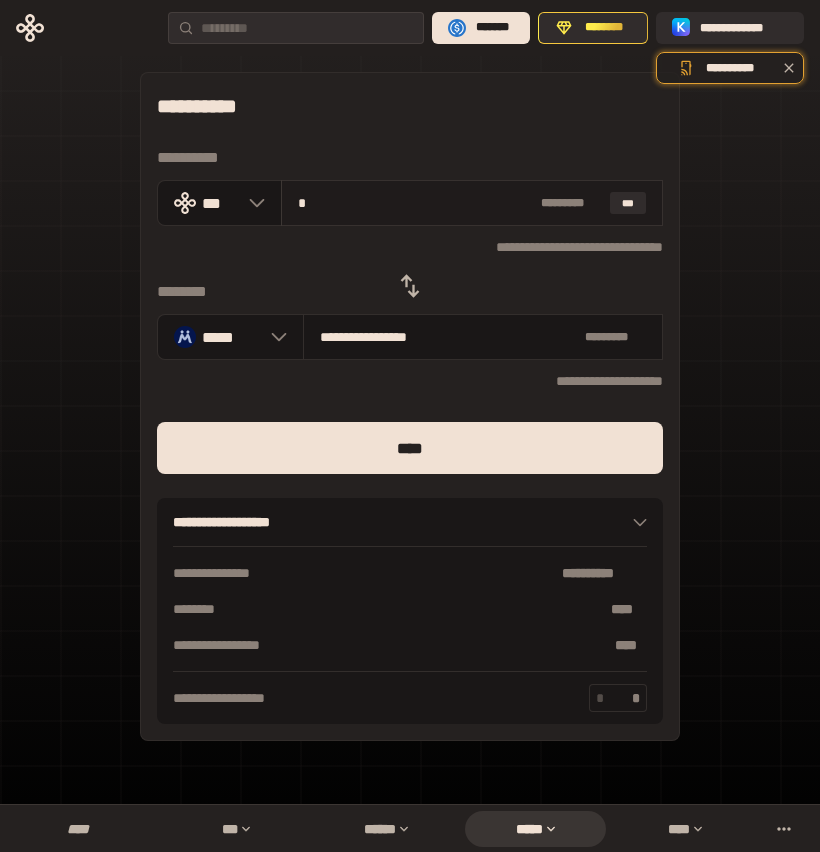 type on "**" 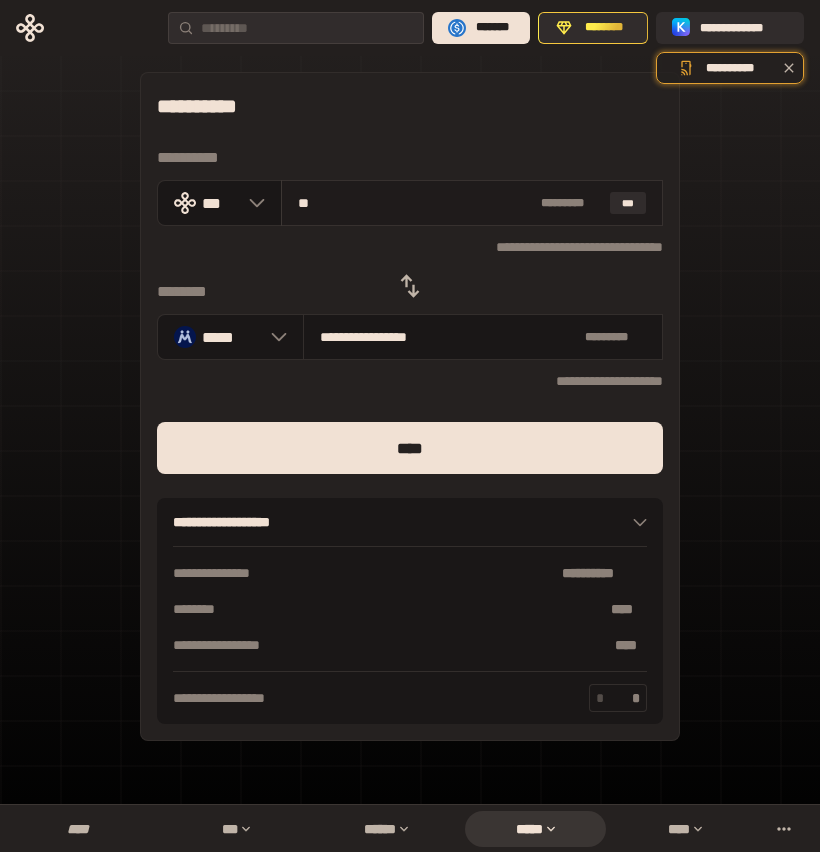 type on "**********" 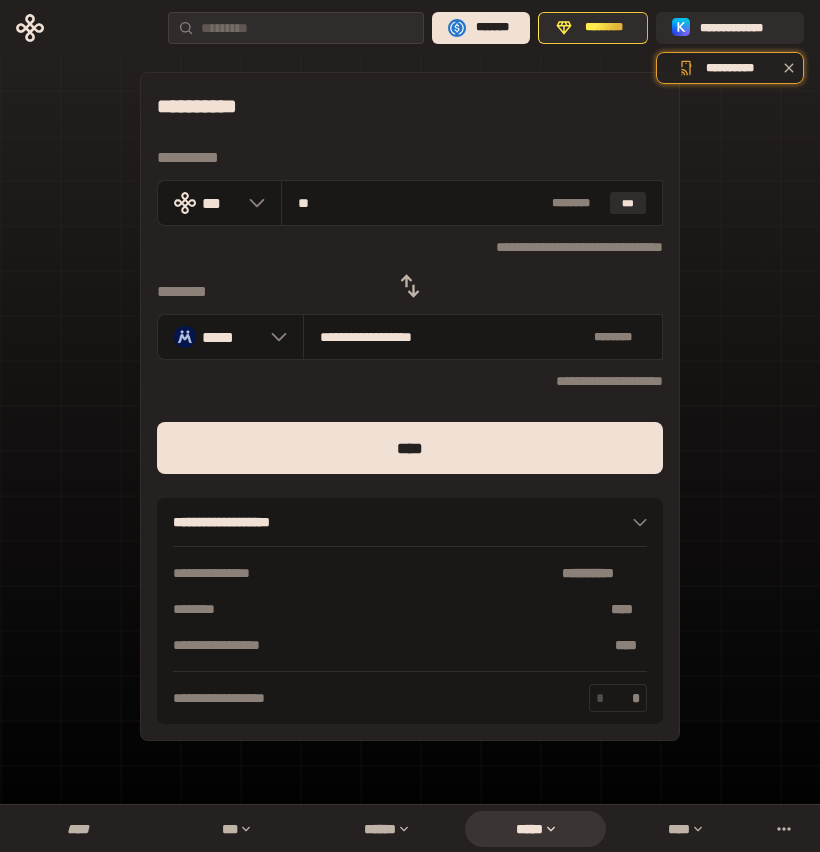 type on "**" 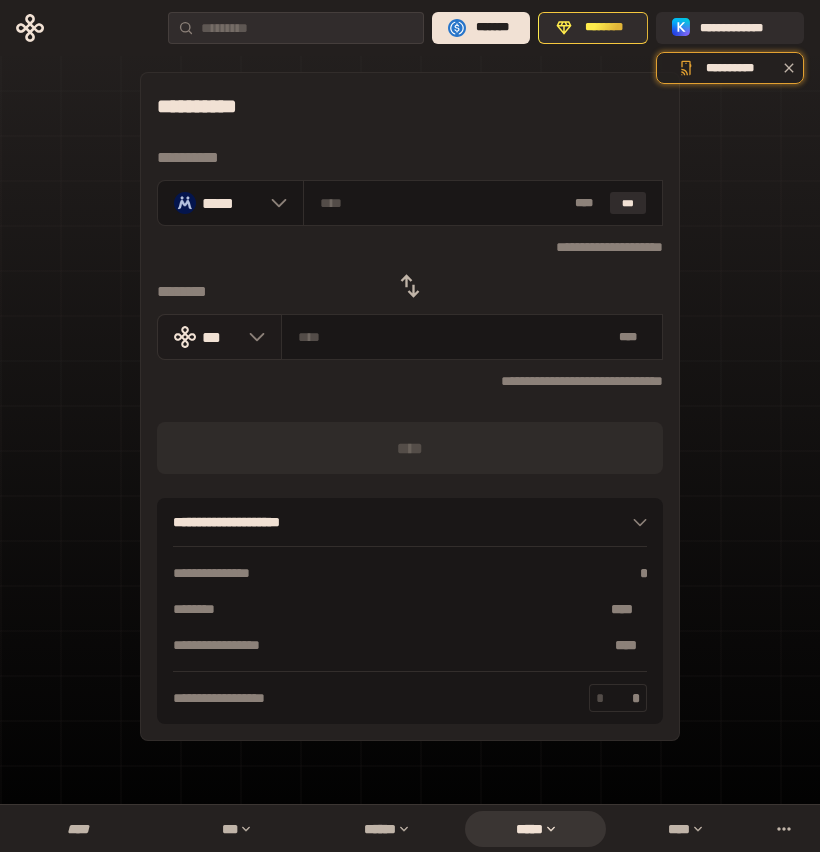 click 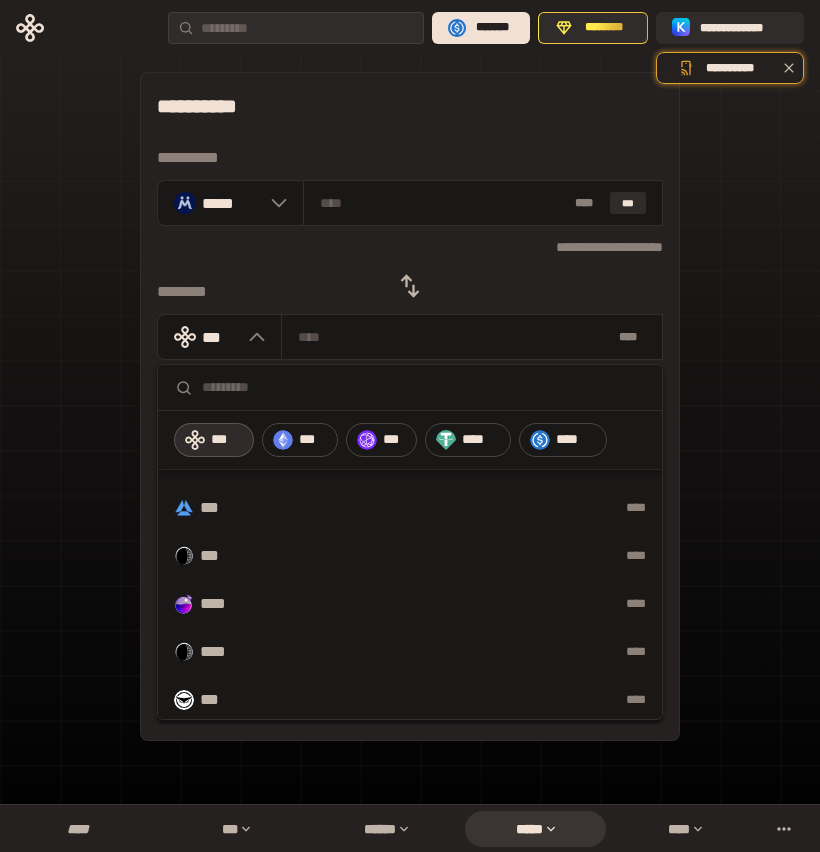 scroll, scrollTop: 1046, scrollLeft: 0, axis: vertical 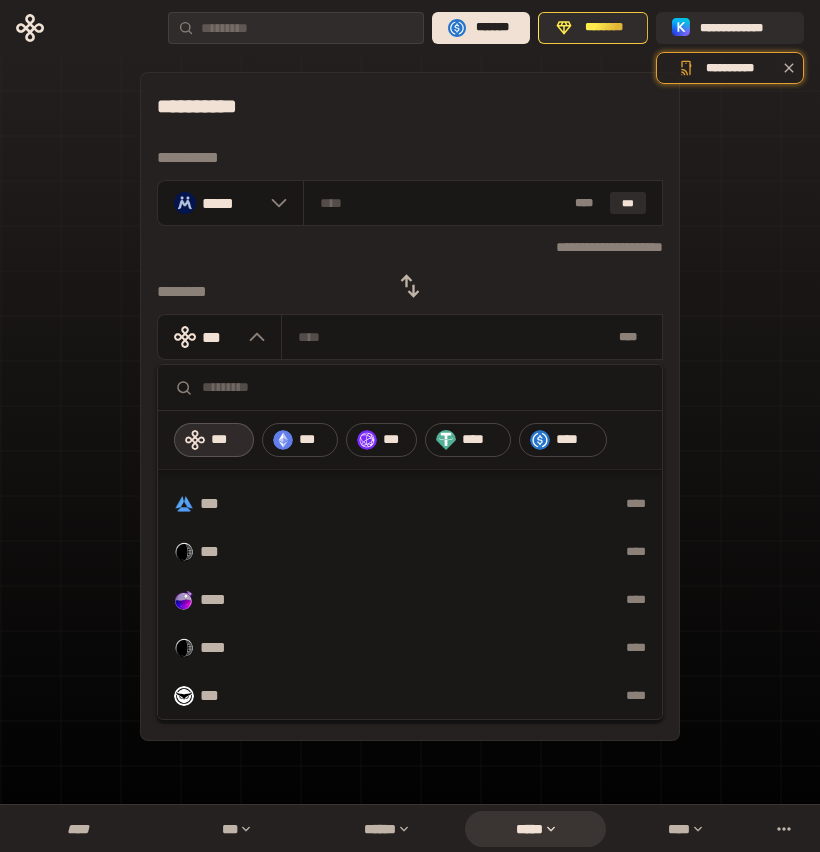 click on "**** ****" at bounding box center (410, 600) 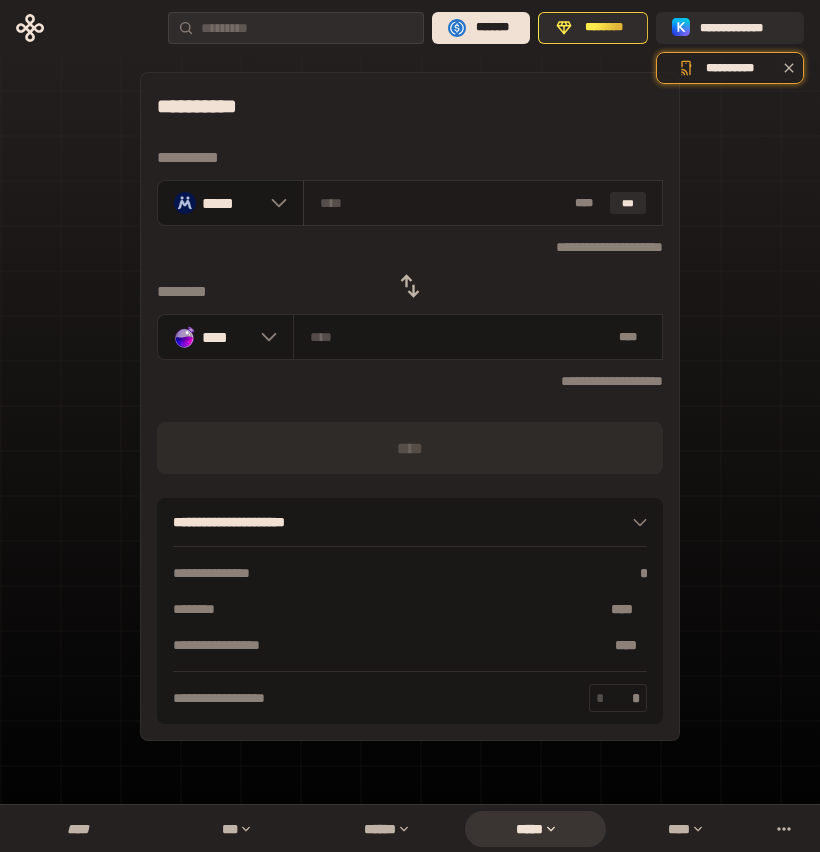 click at bounding box center (443, 203) 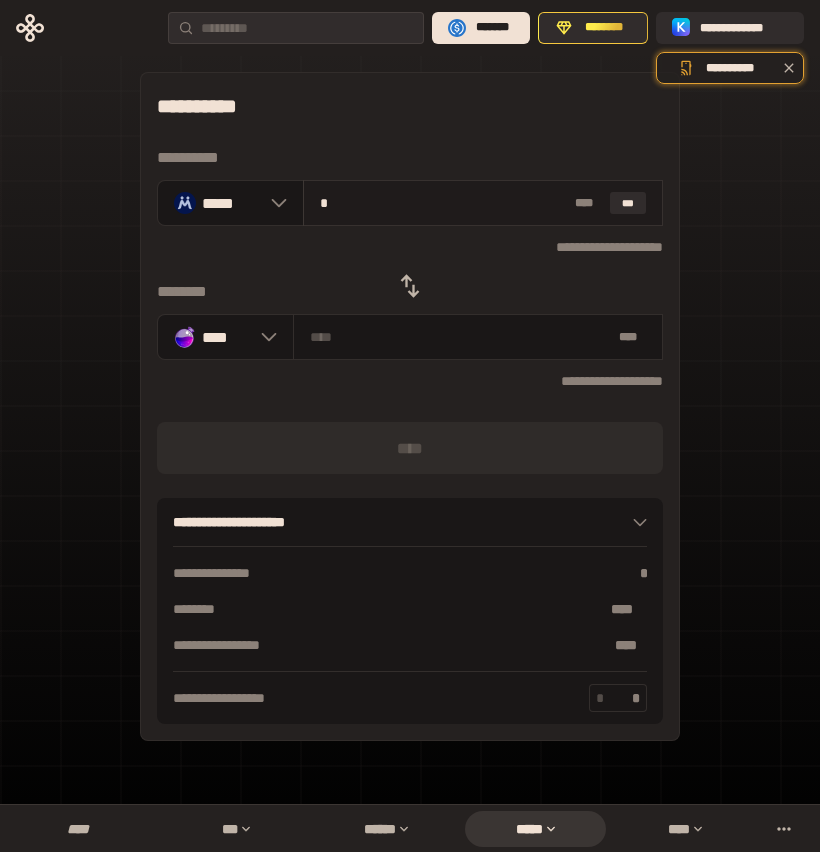 type on "********" 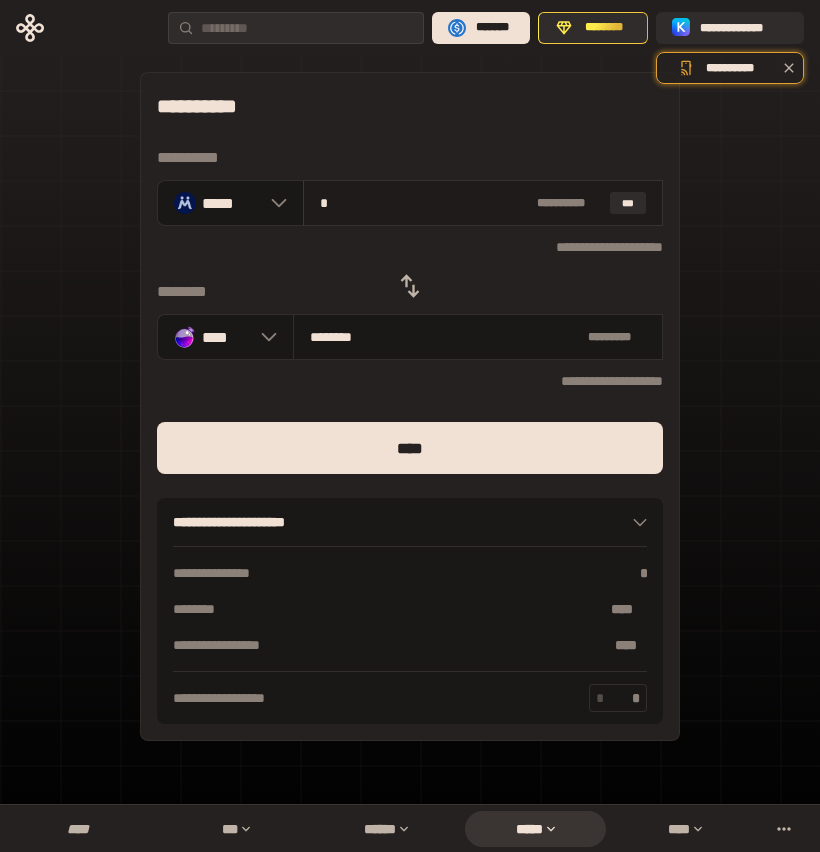 type on "**" 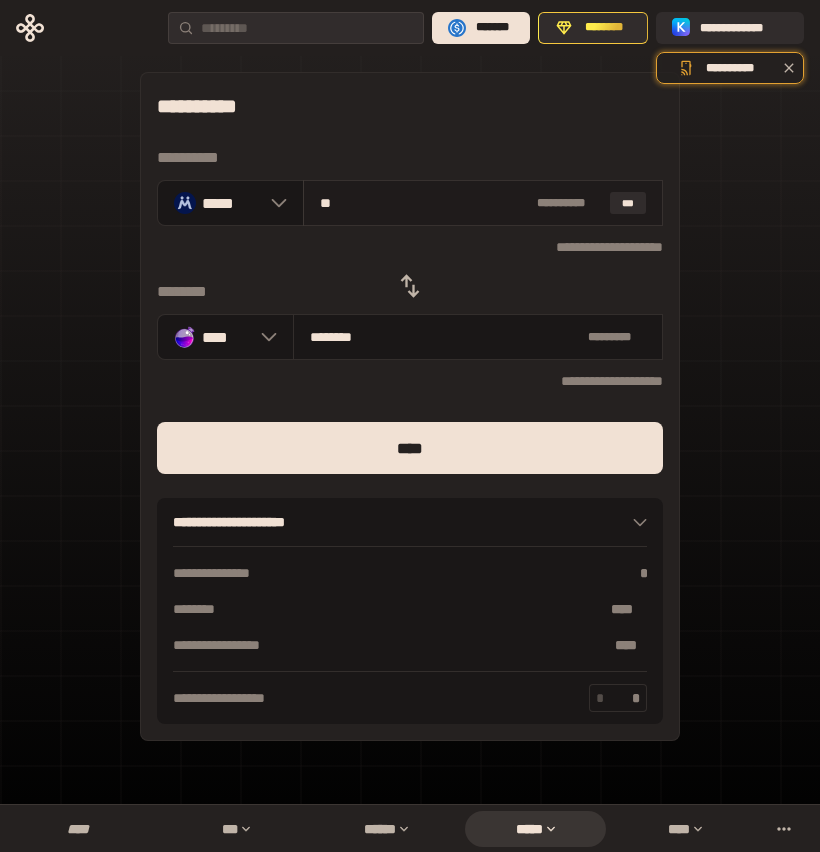 type on "********" 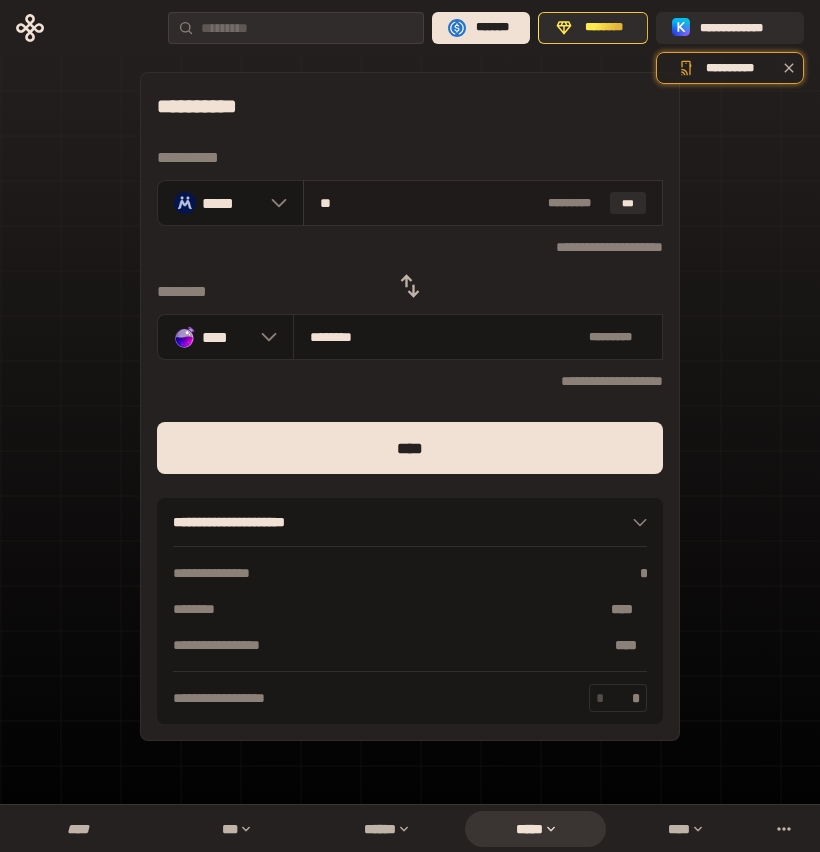 type on "***" 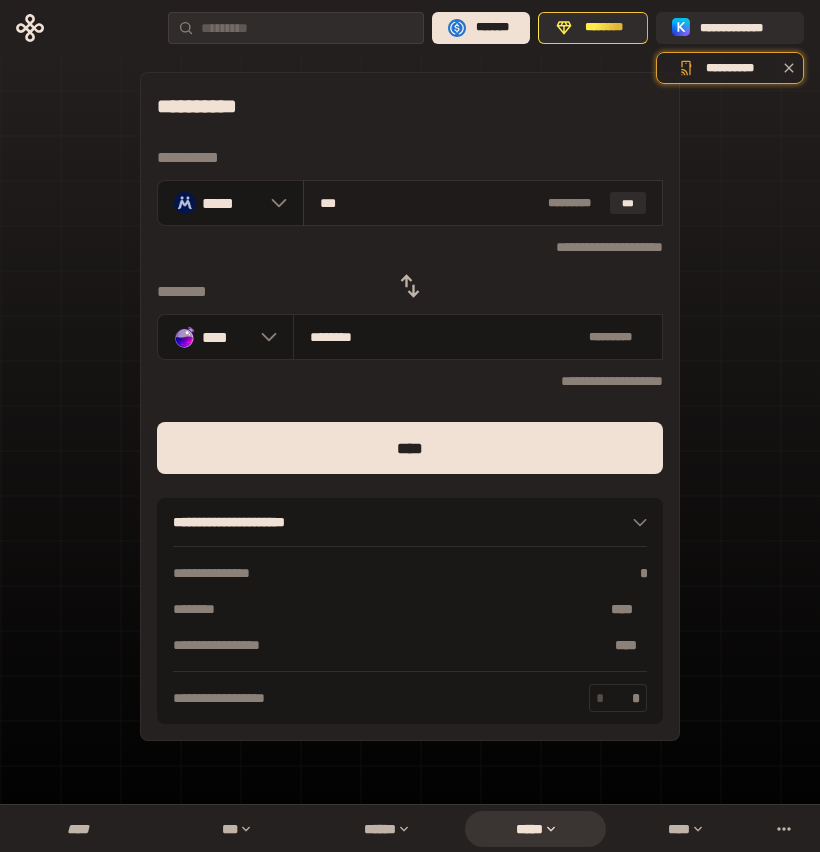 type on "********" 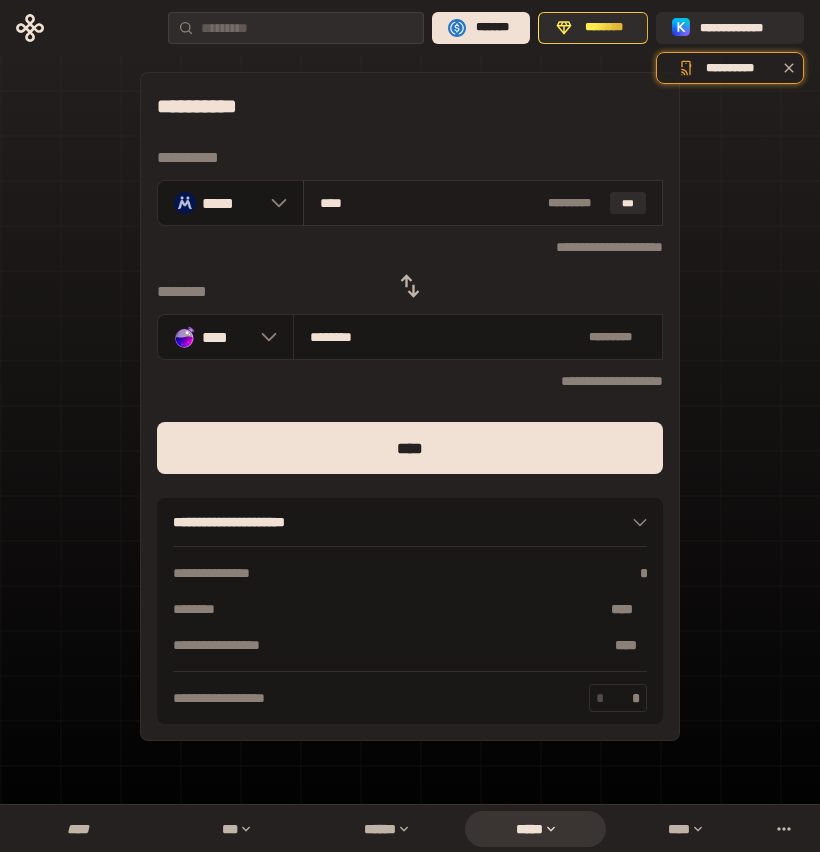 type on "*********" 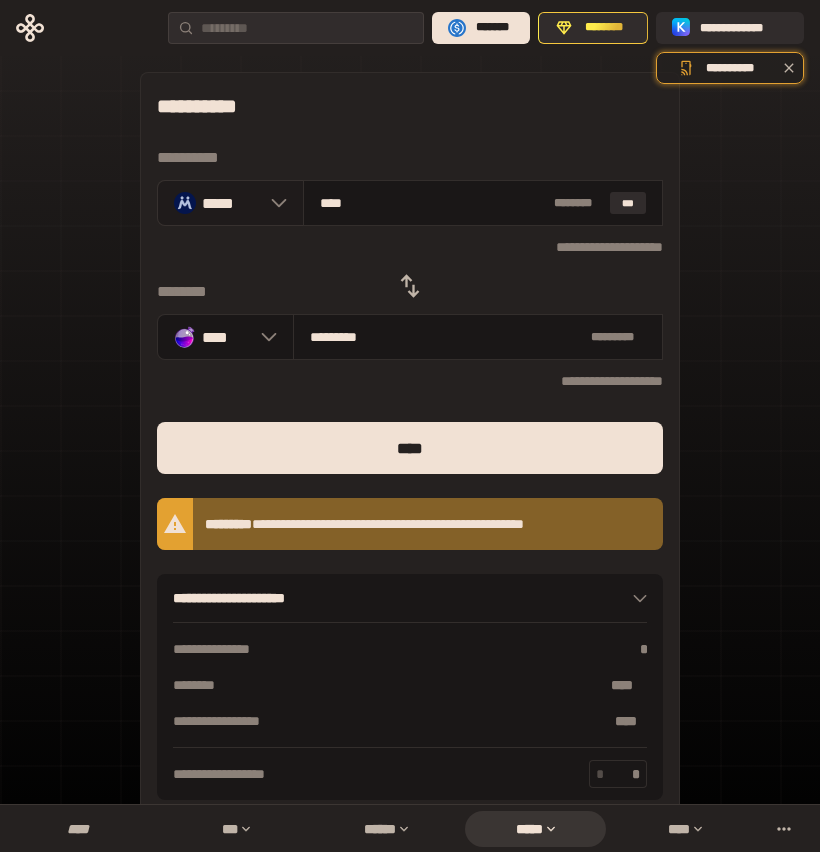 drag, startPoint x: 371, startPoint y: 203, endPoint x: 250, endPoint y: 200, distance: 121.037186 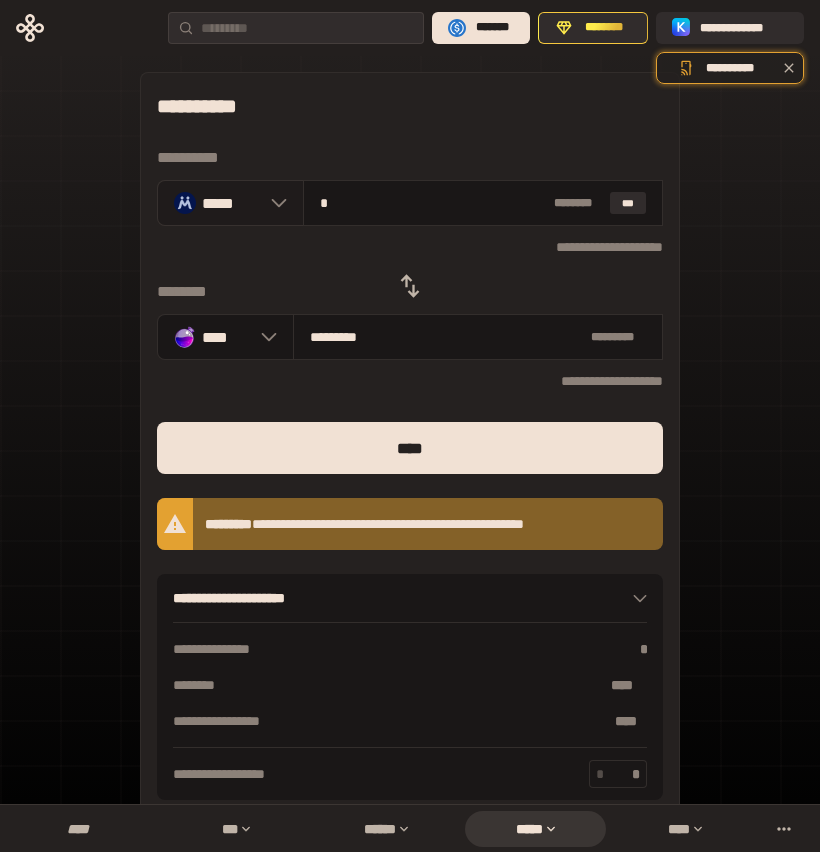 type on "********" 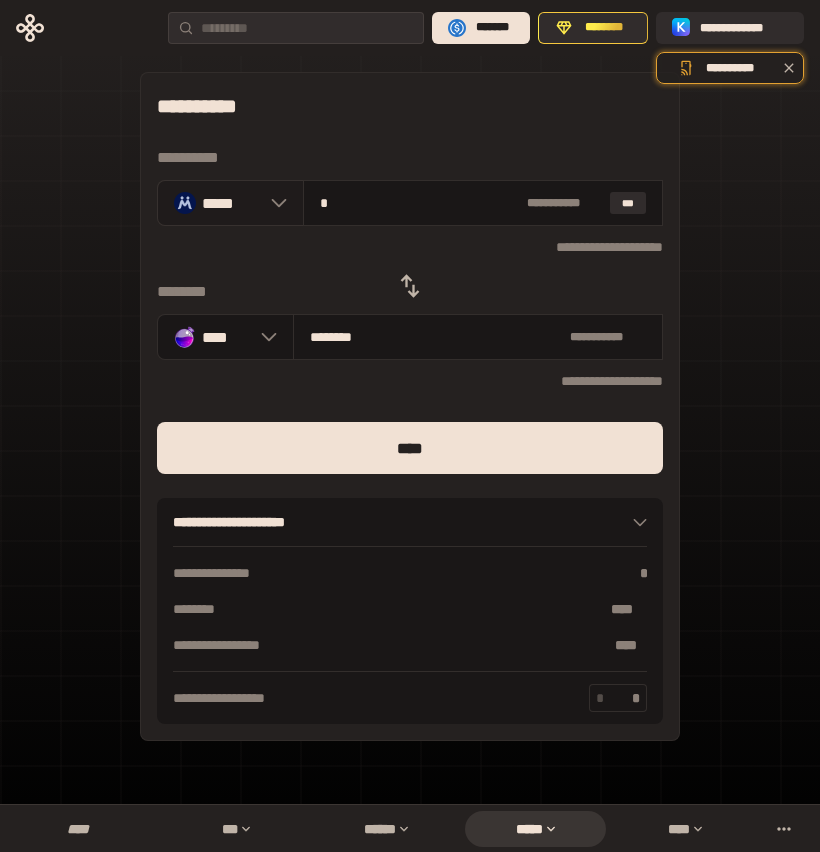 type on "**" 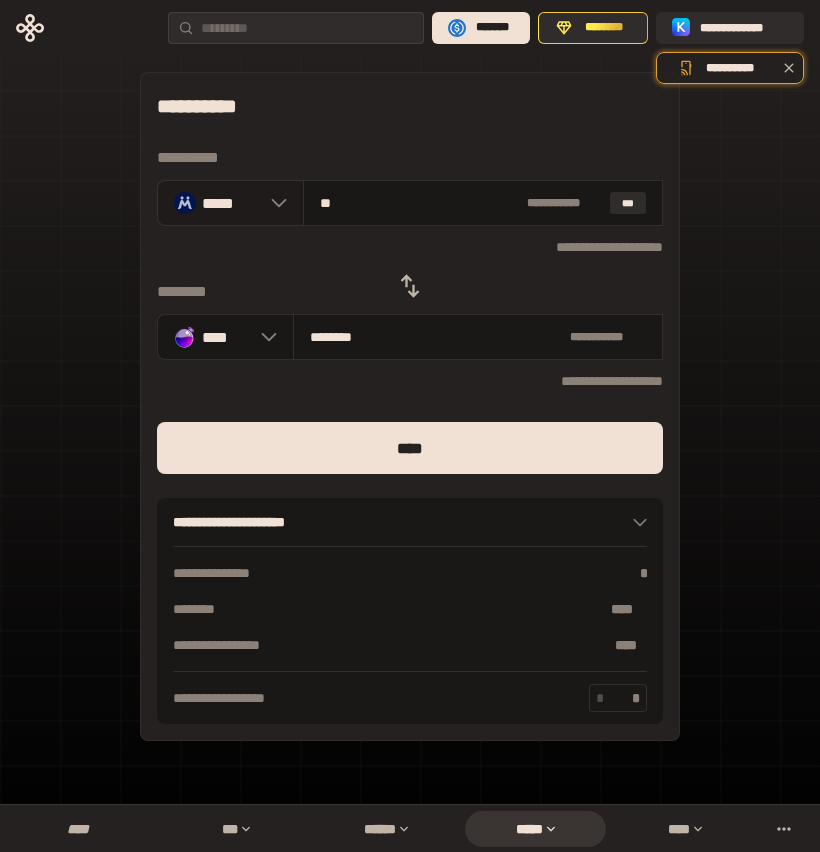 type on "*******" 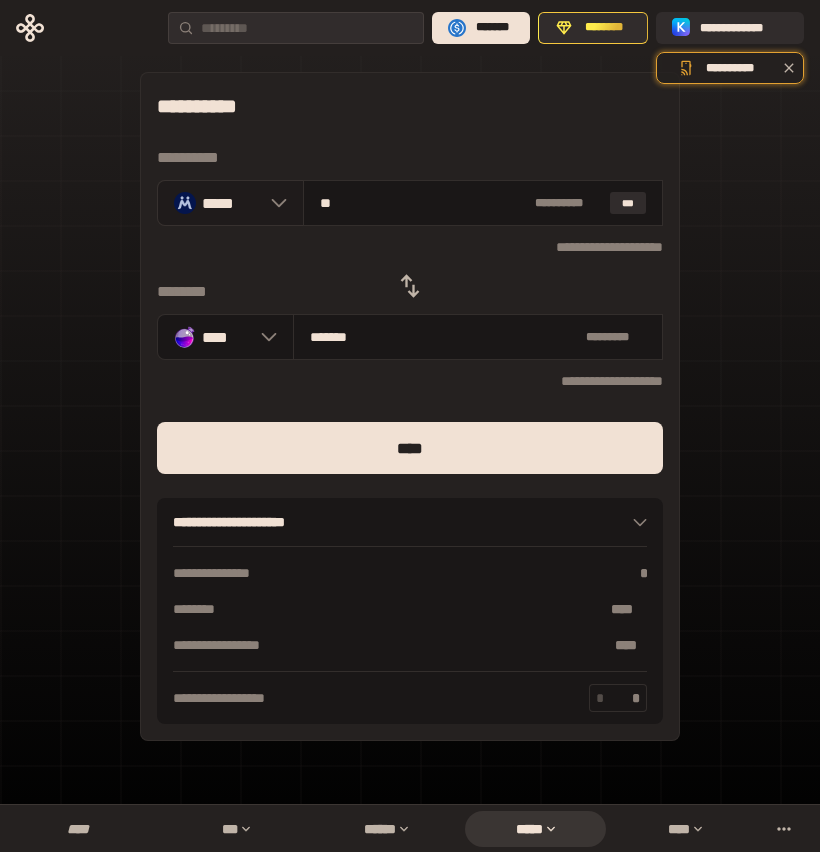 type on "***" 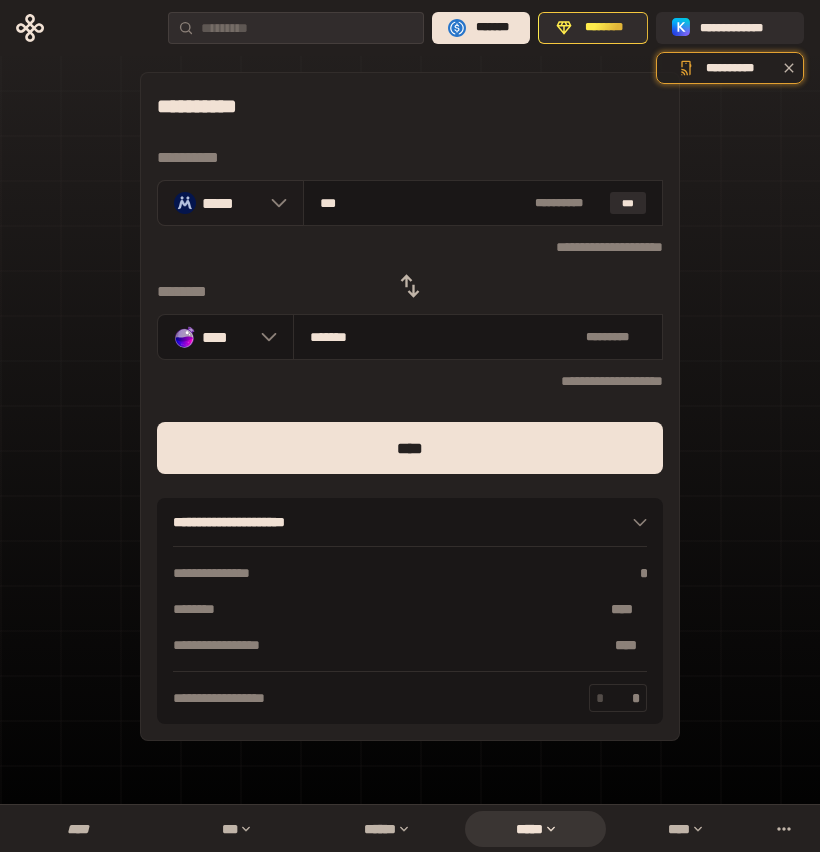 type on "********" 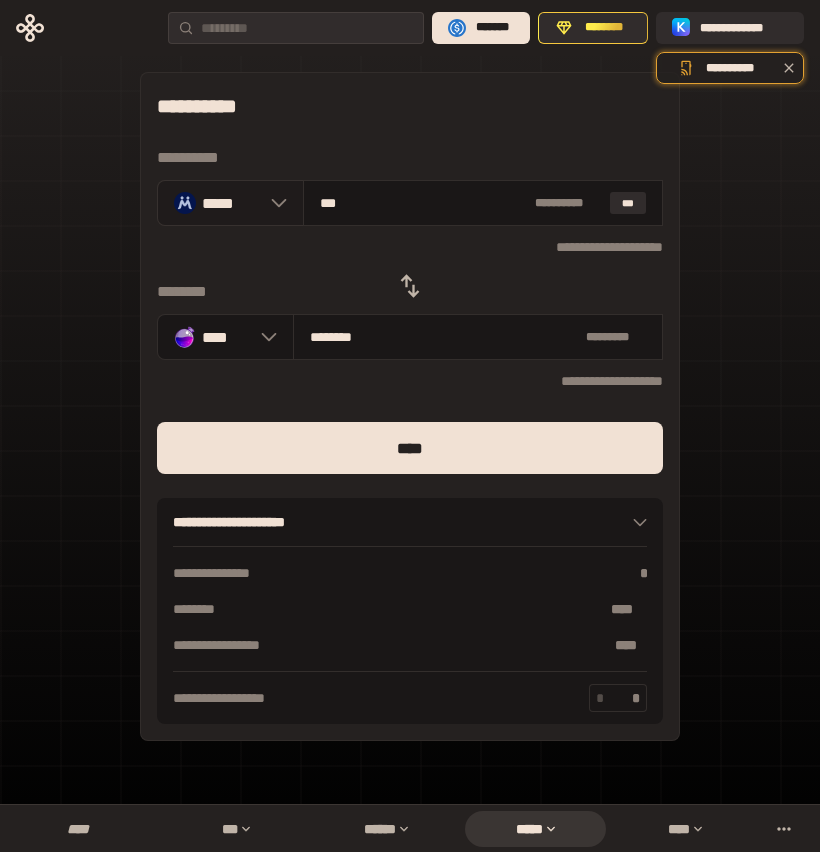 type on "****" 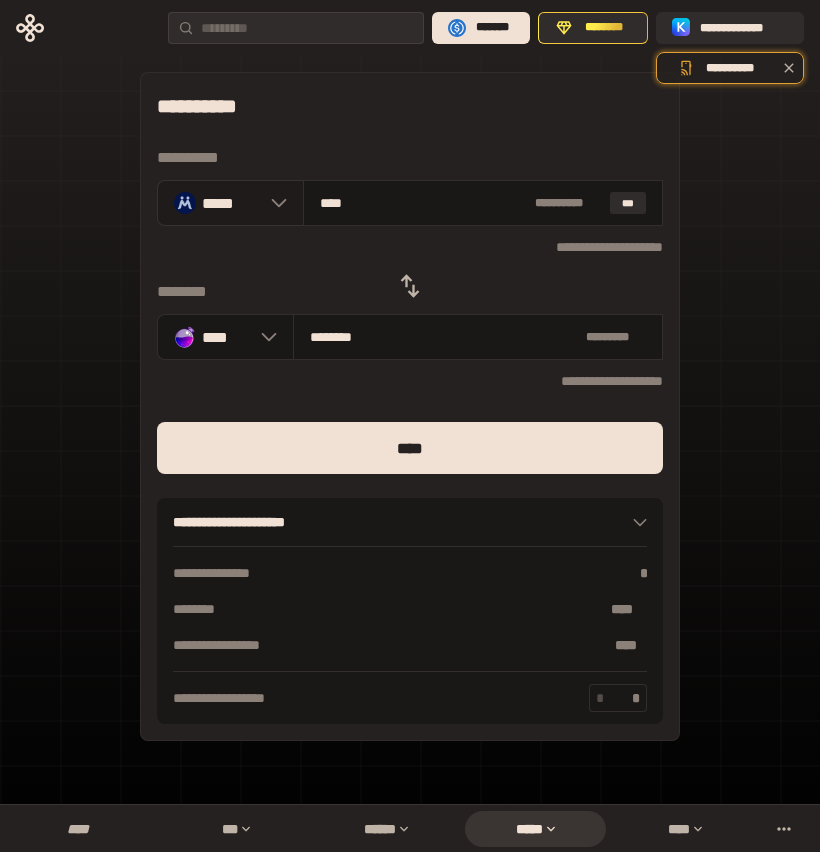 type on "*********" 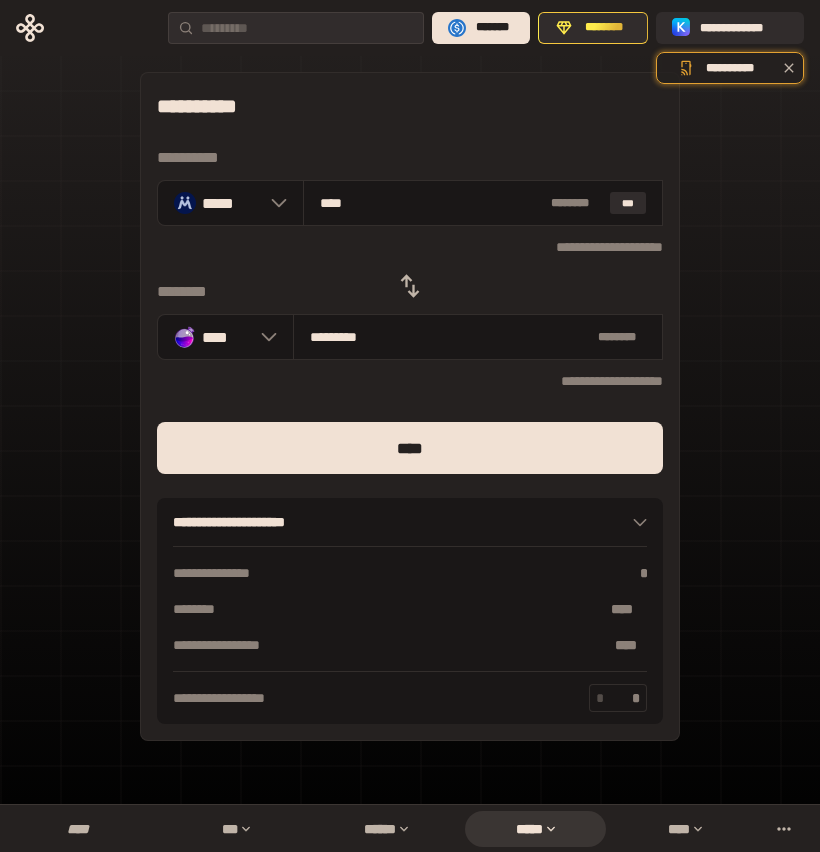 type on "****" 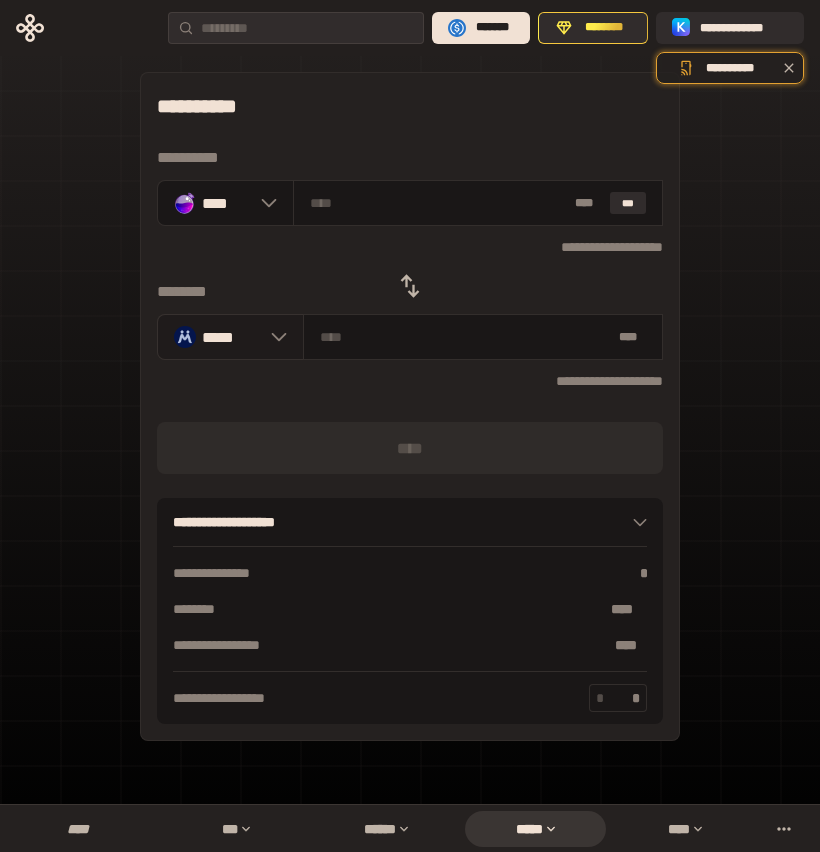 click on "*****" at bounding box center (230, 337) 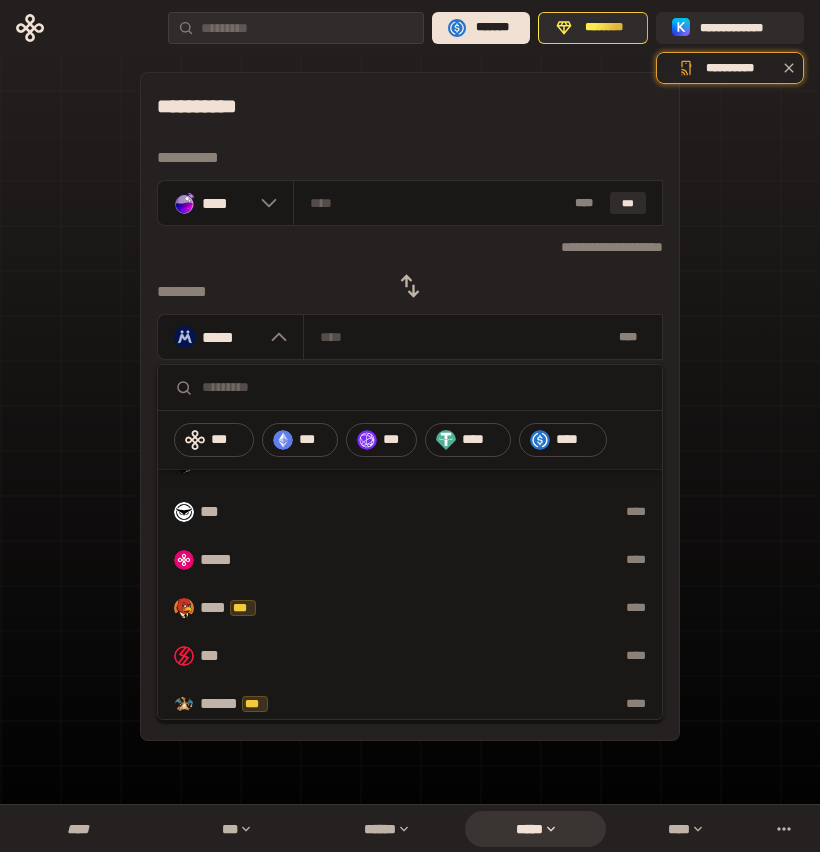scroll, scrollTop: 1235, scrollLeft: 0, axis: vertical 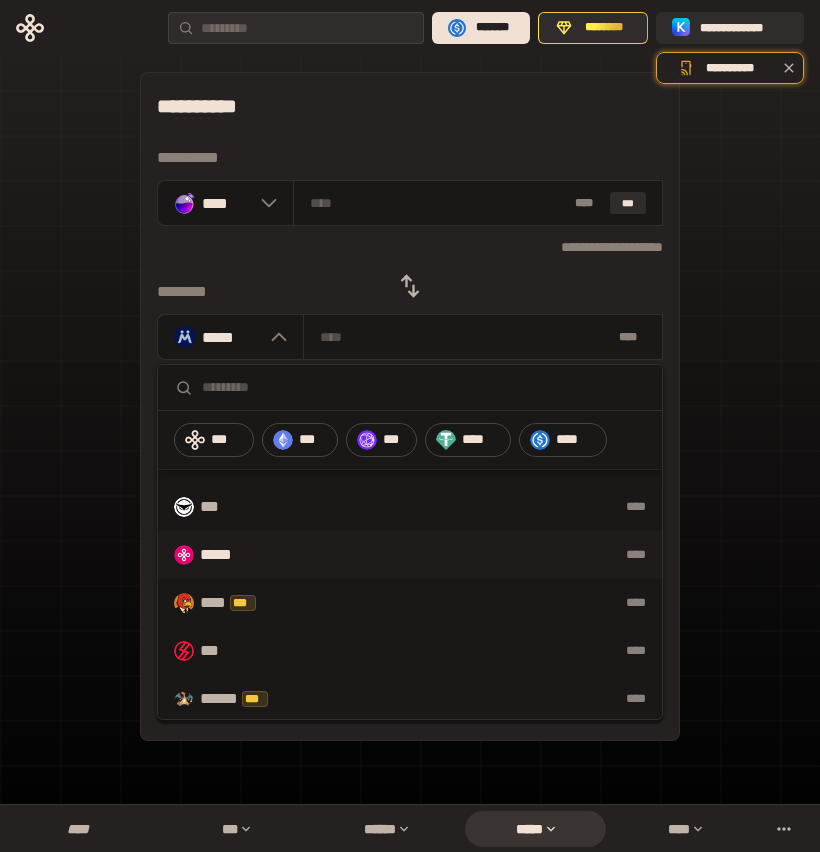 click on "****" at bounding box center [460, 555] 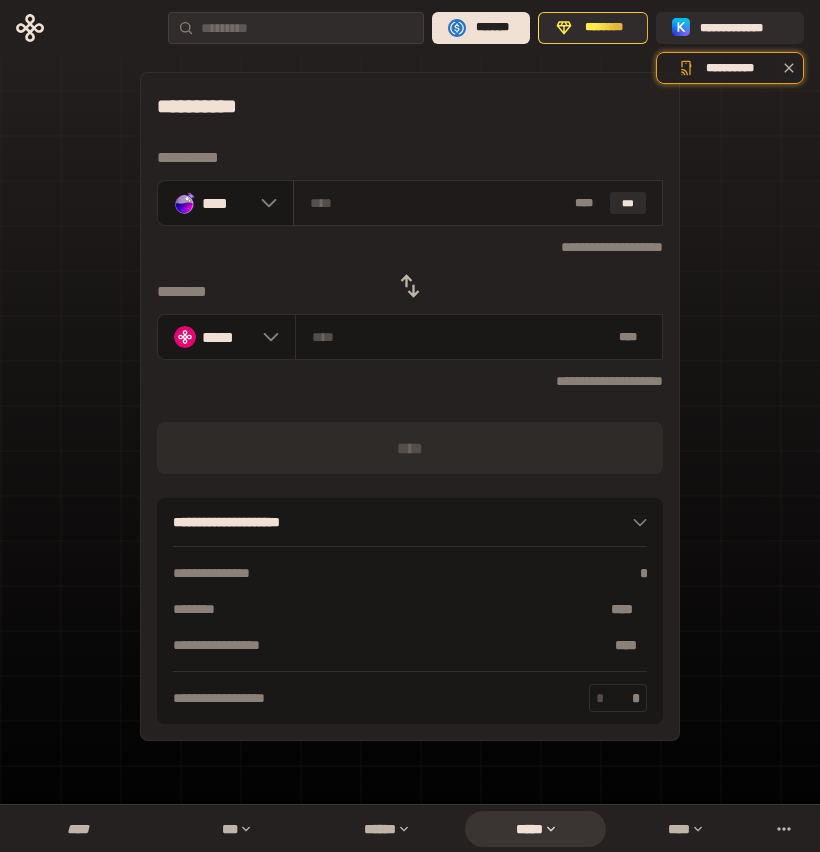 click at bounding box center (438, 203) 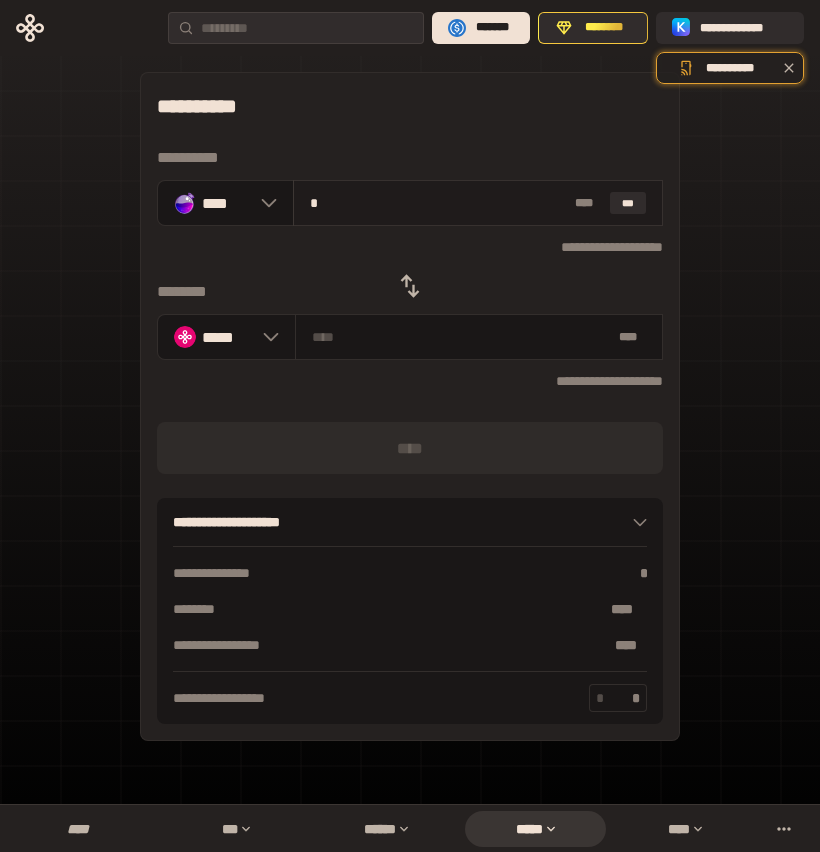 type on "**********" 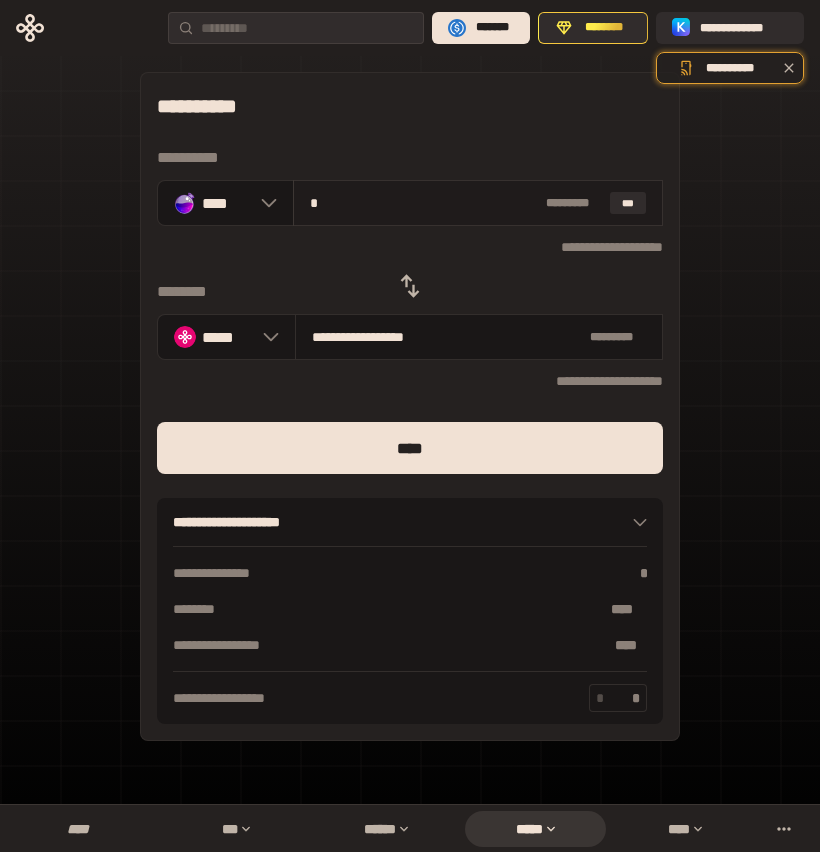 type on "**" 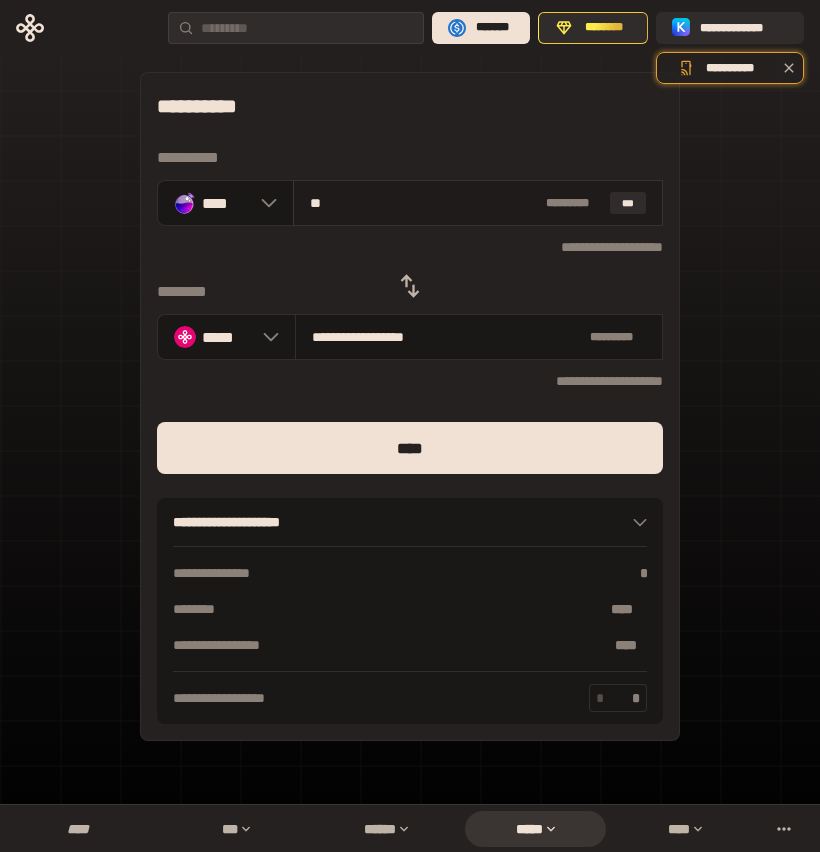 type on "**********" 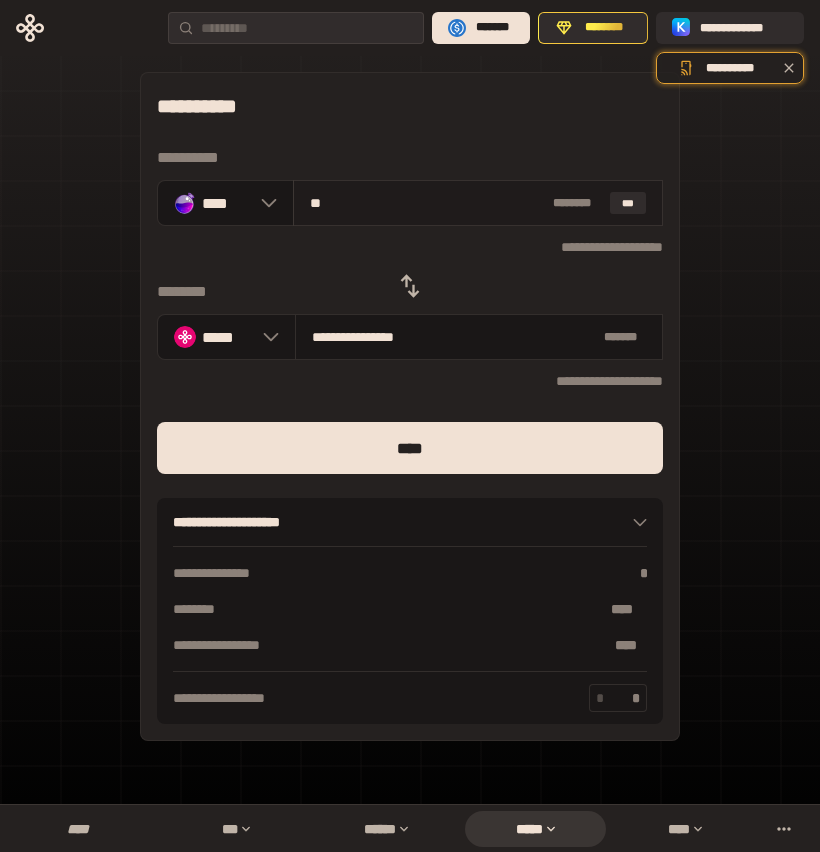 type on "***" 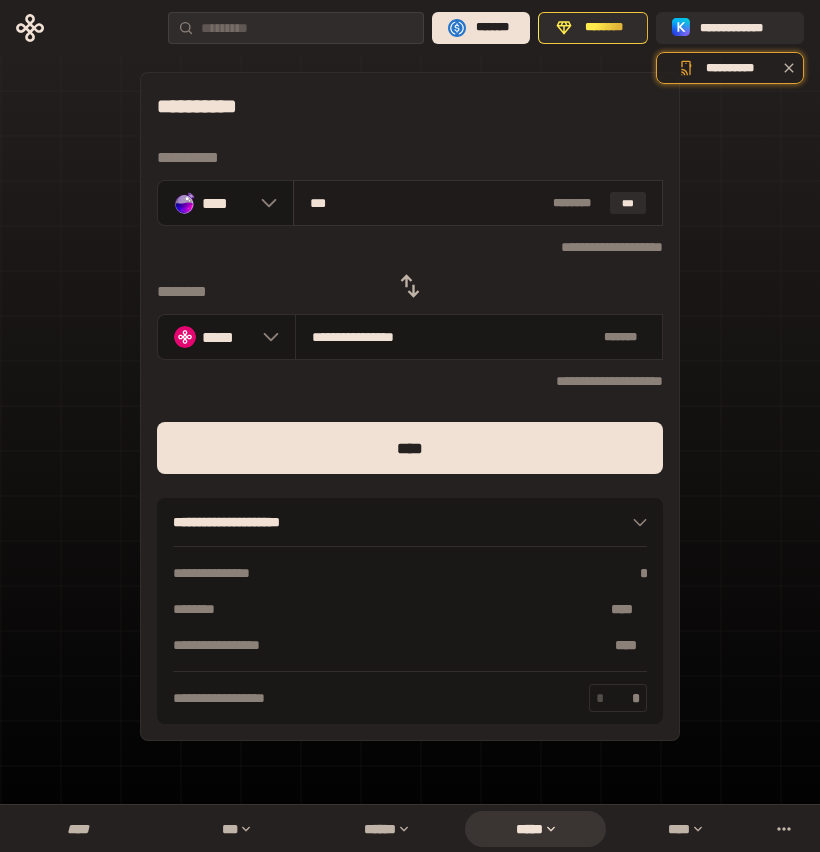 type on "**********" 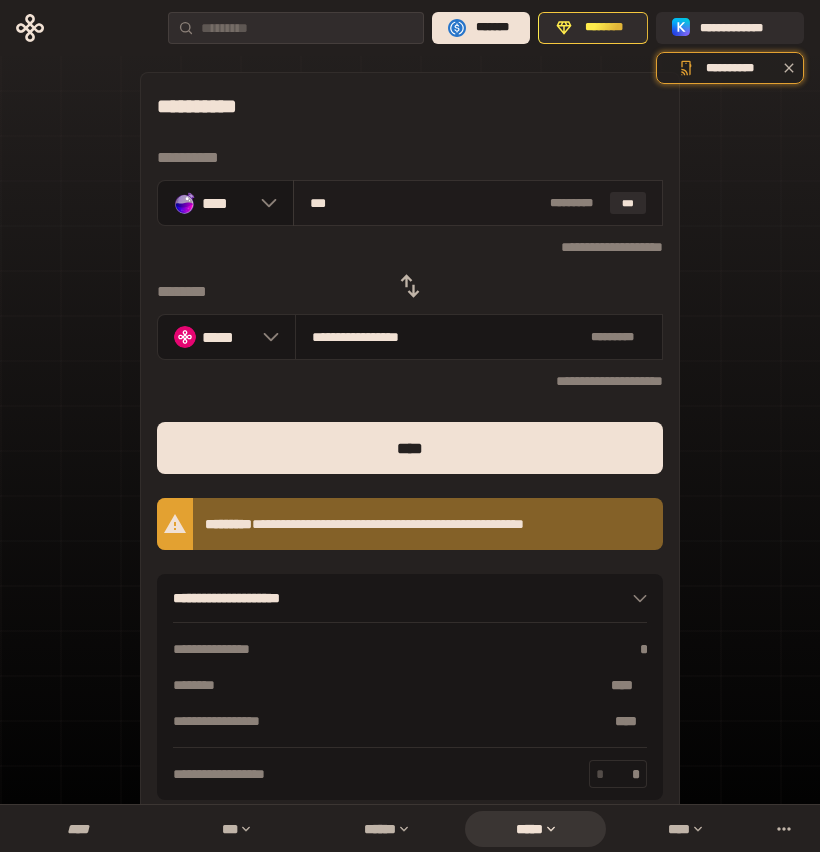 type on "**" 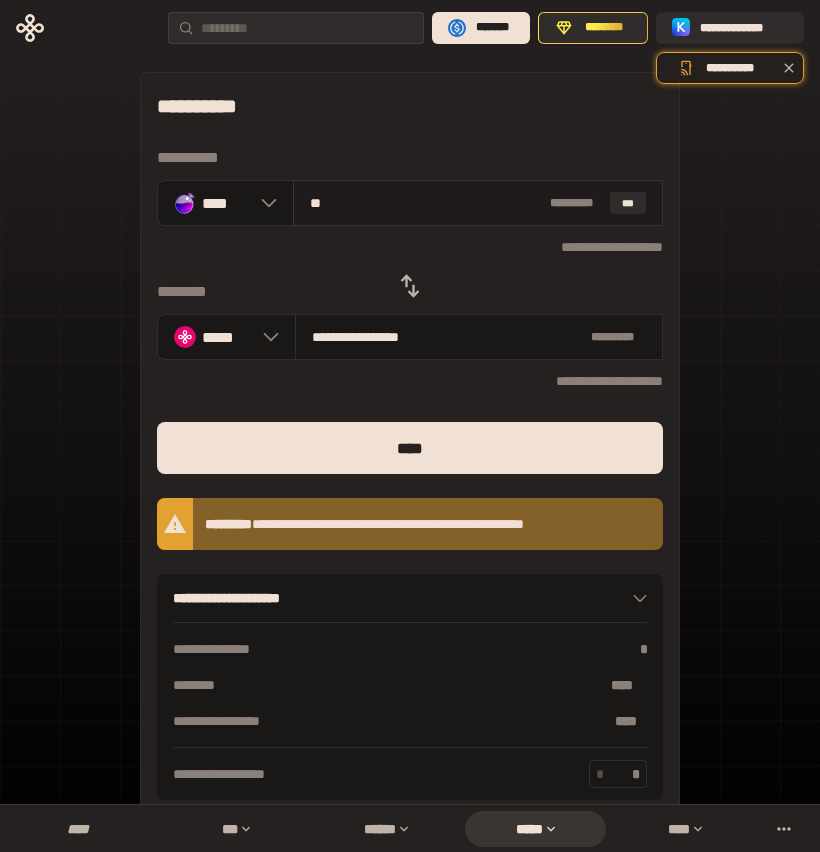 type on "**********" 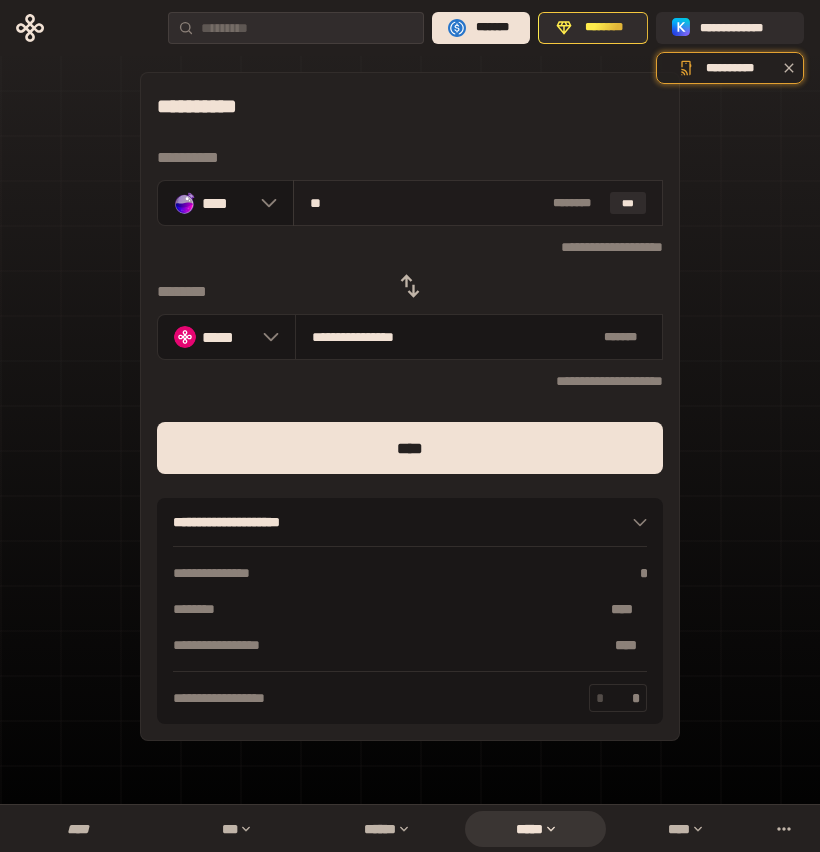 type on "*" 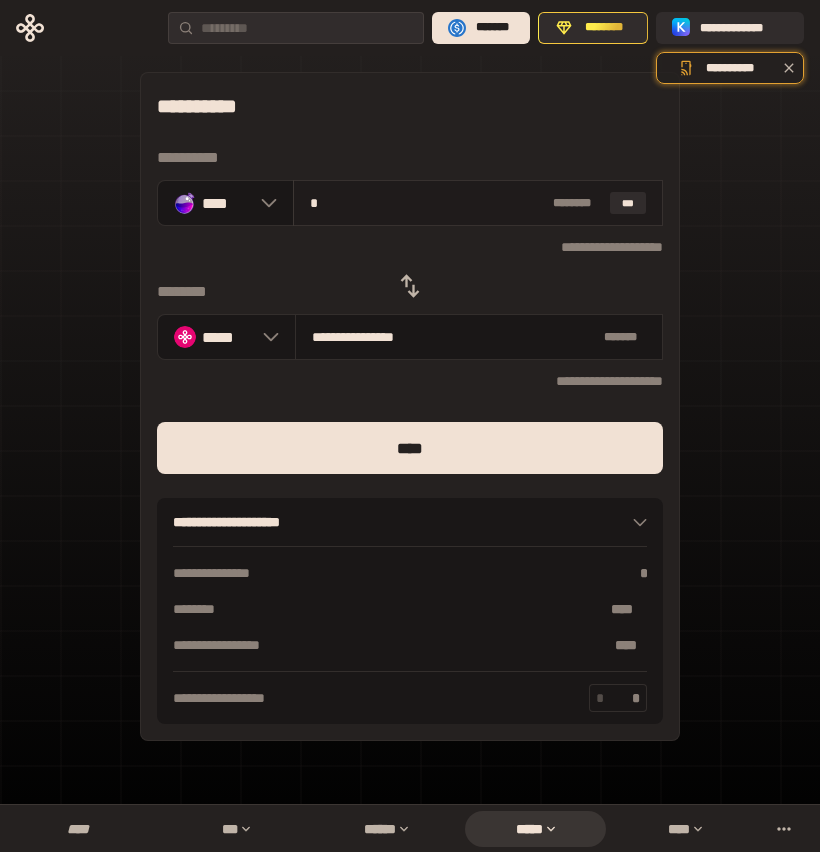 type on "**********" 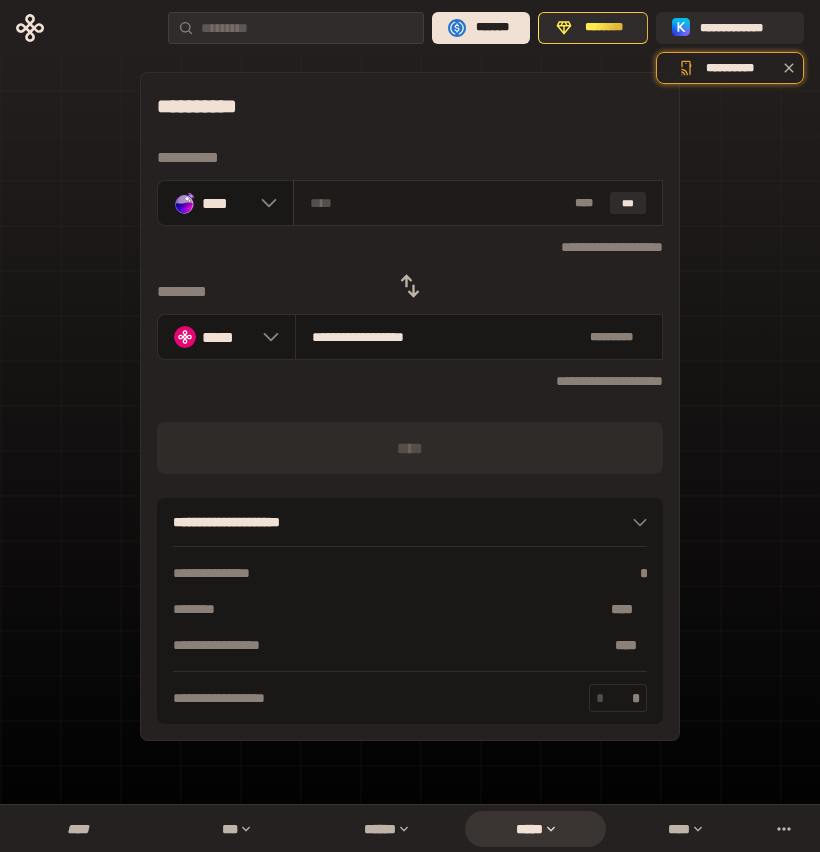 type on "*" 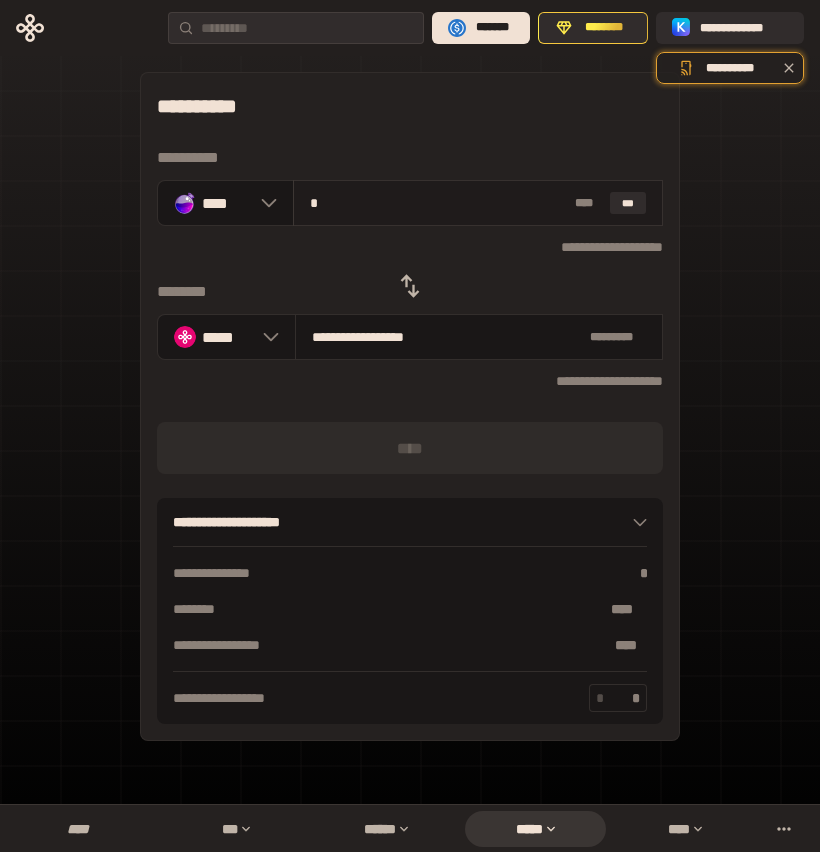 type on "**********" 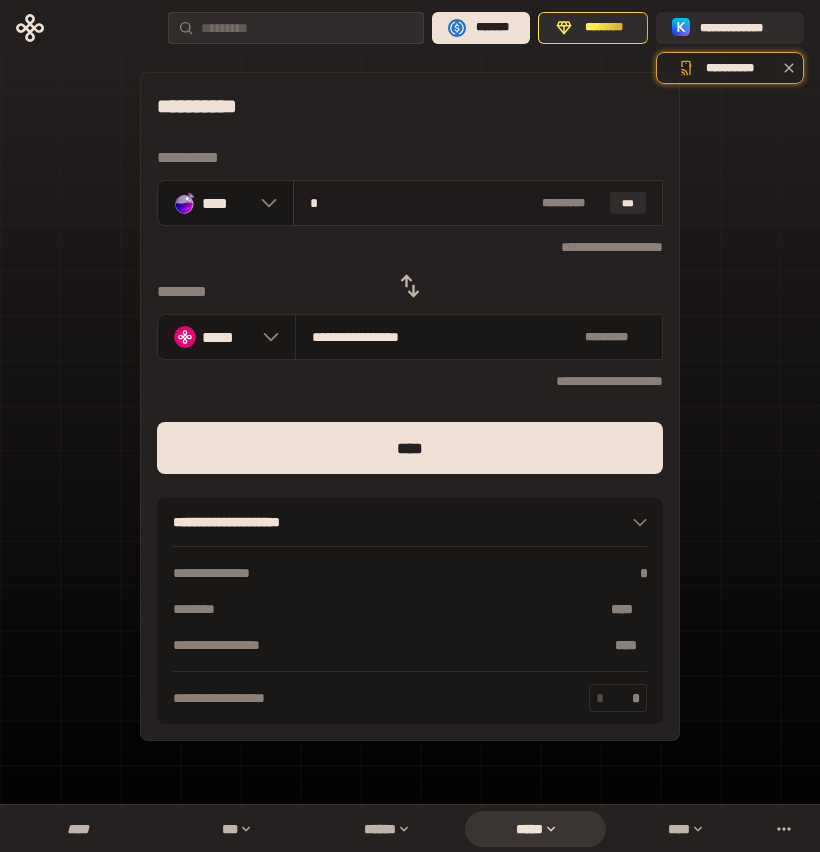 type on "**" 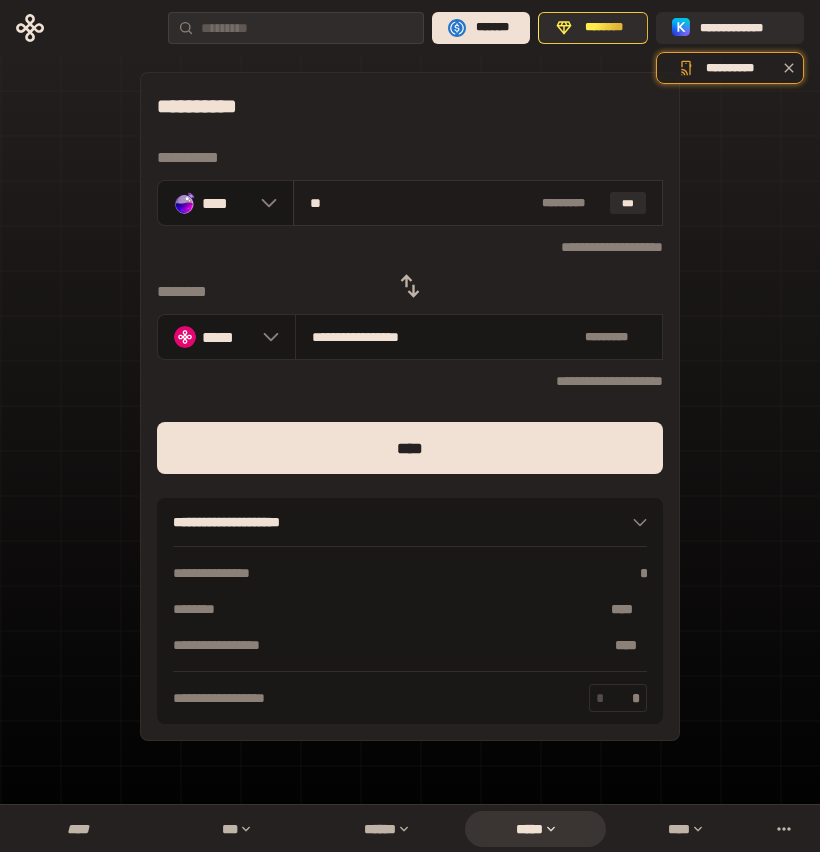 type on "**********" 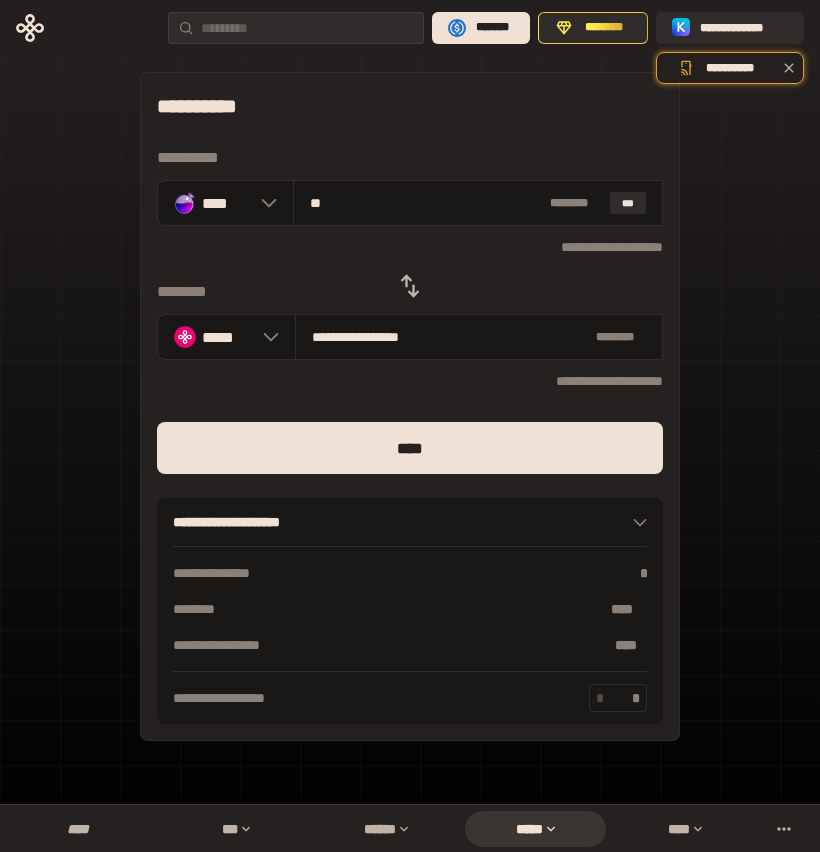type on "**" 